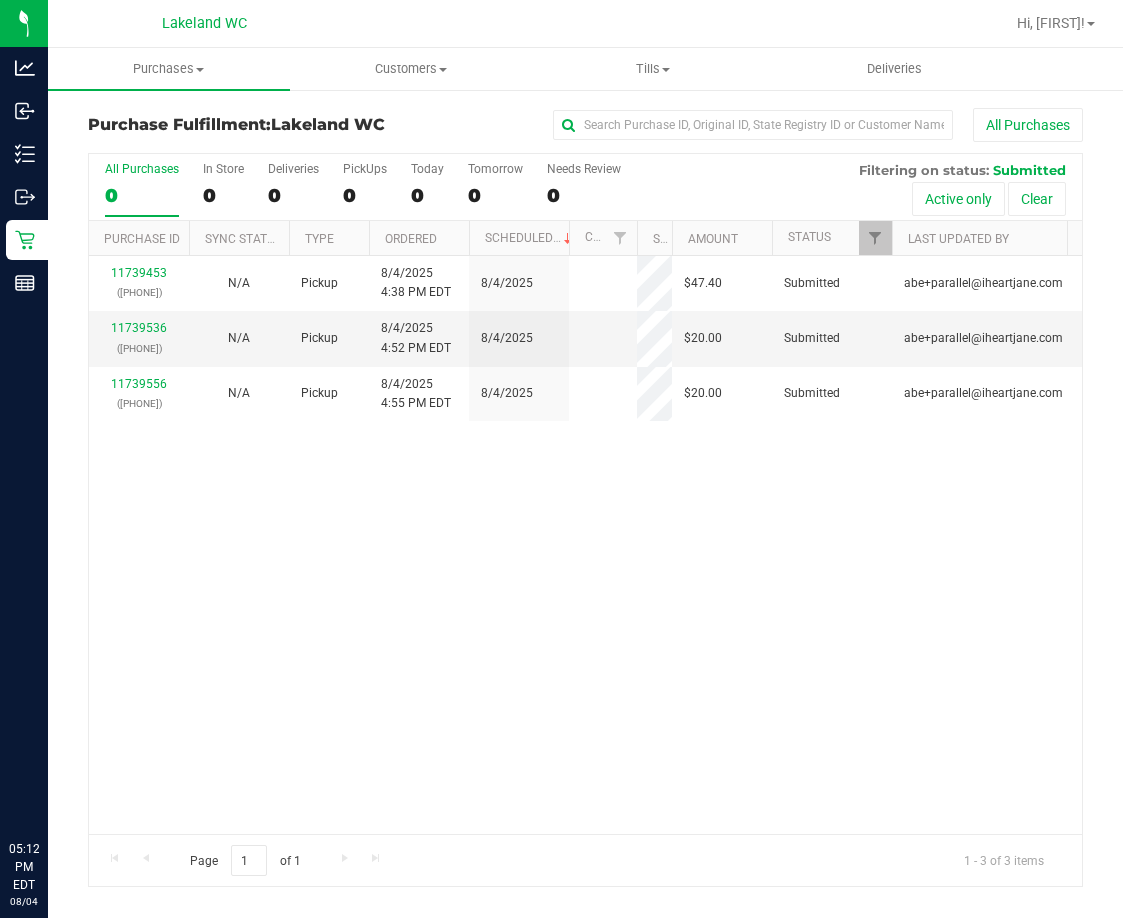 scroll, scrollTop: 0, scrollLeft: 0, axis: both 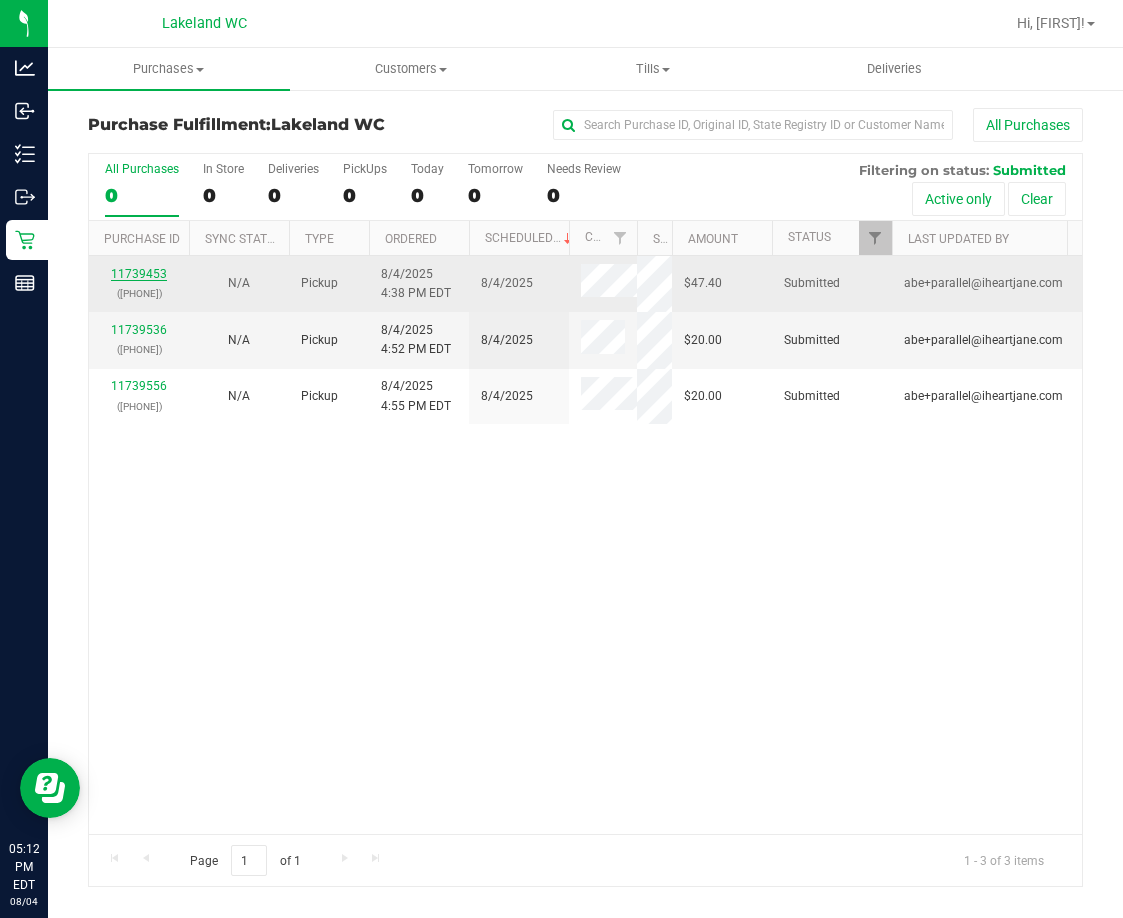 click on "11739453" at bounding box center [139, 274] 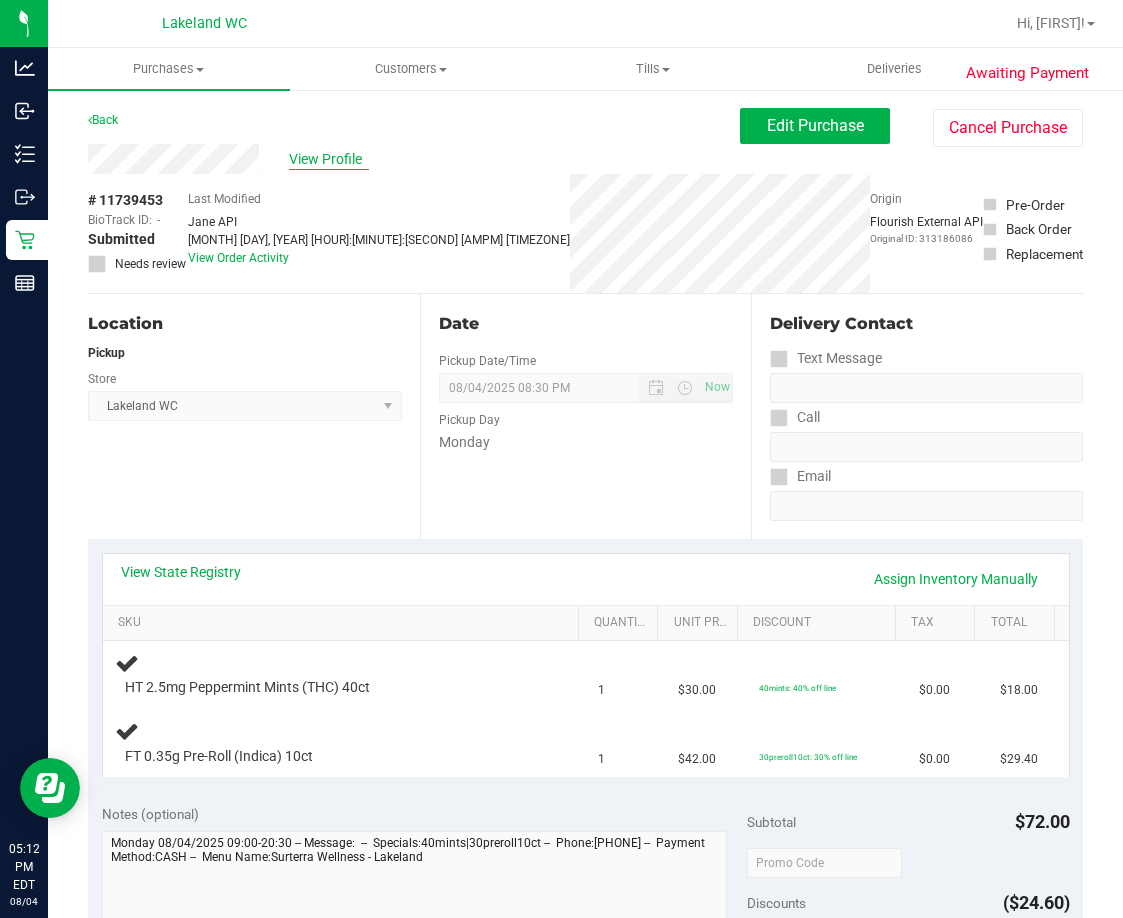 click on "View Profile" at bounding box center (329, 159) 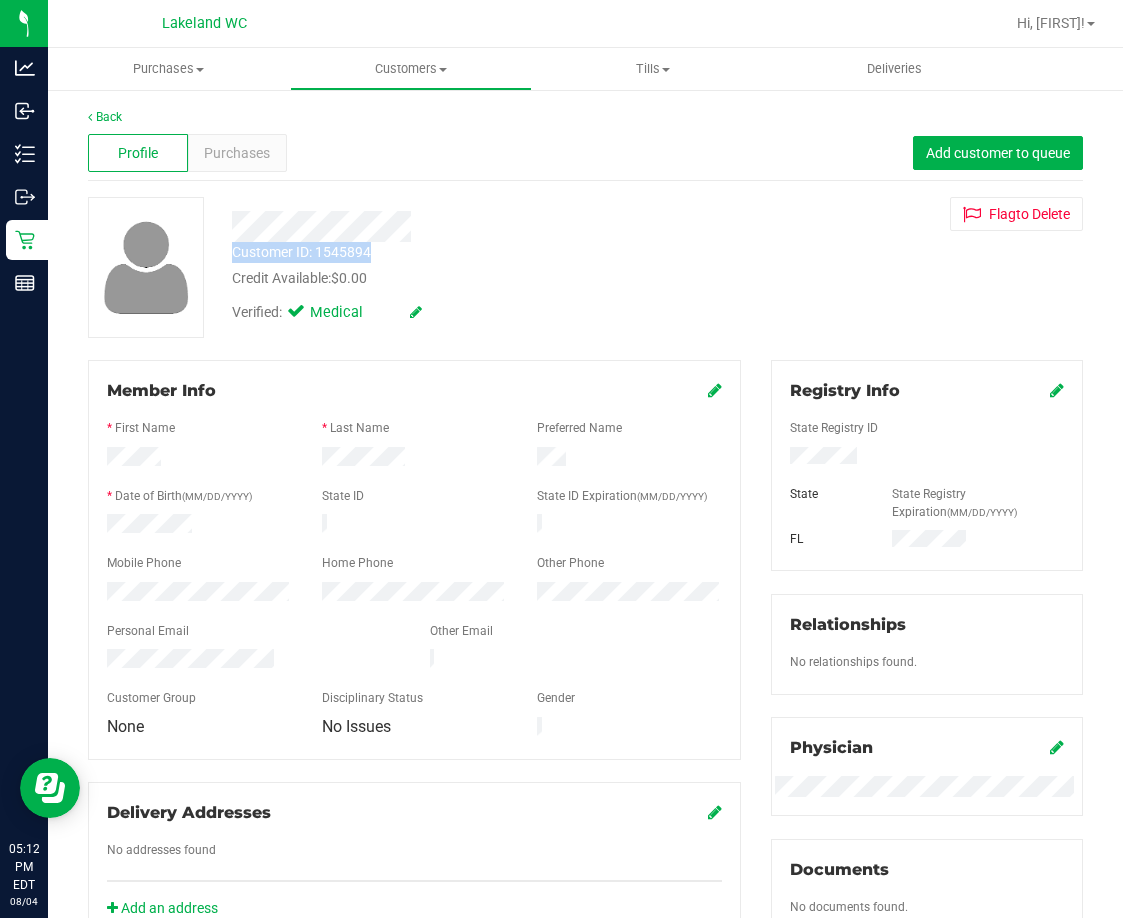 drag, startPoint x: 230, startPoint y: 222, endPoint x: 385, endPoint y: 250, distance: 157.50873 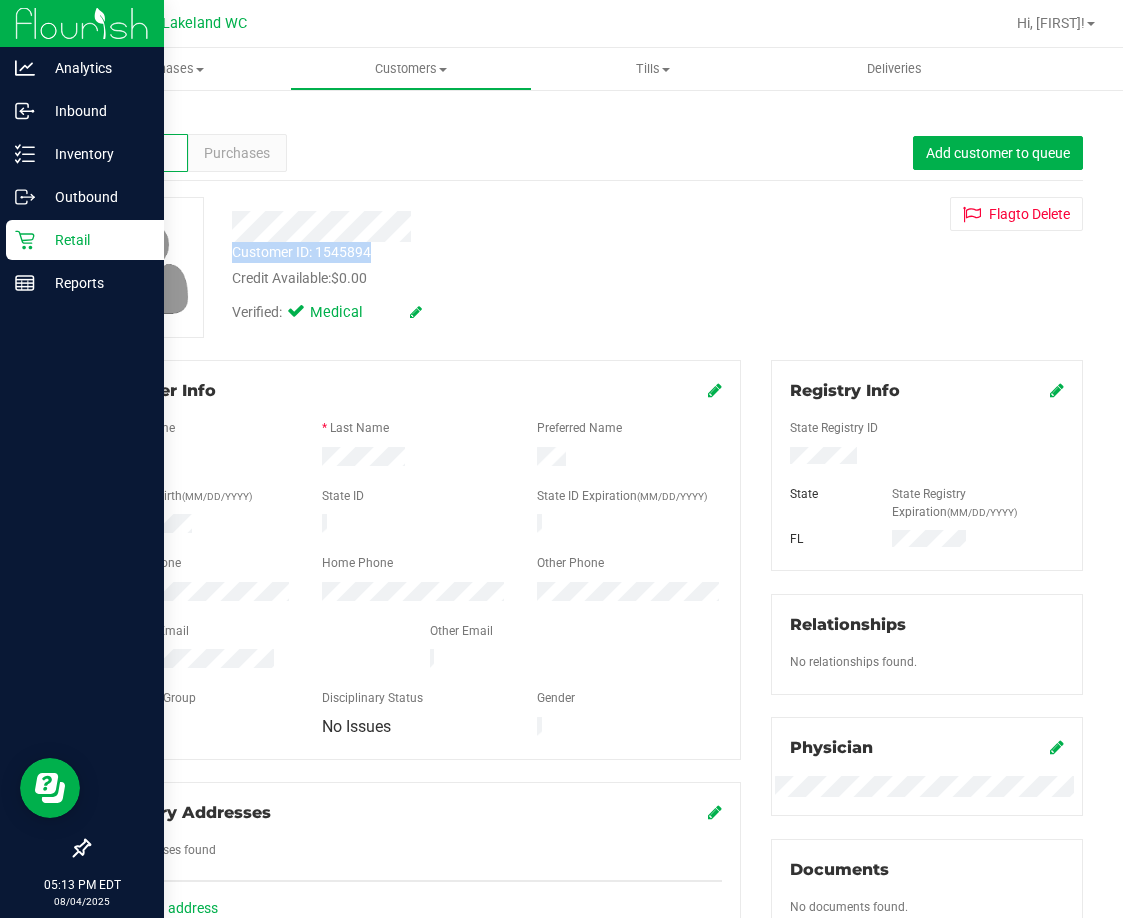 click 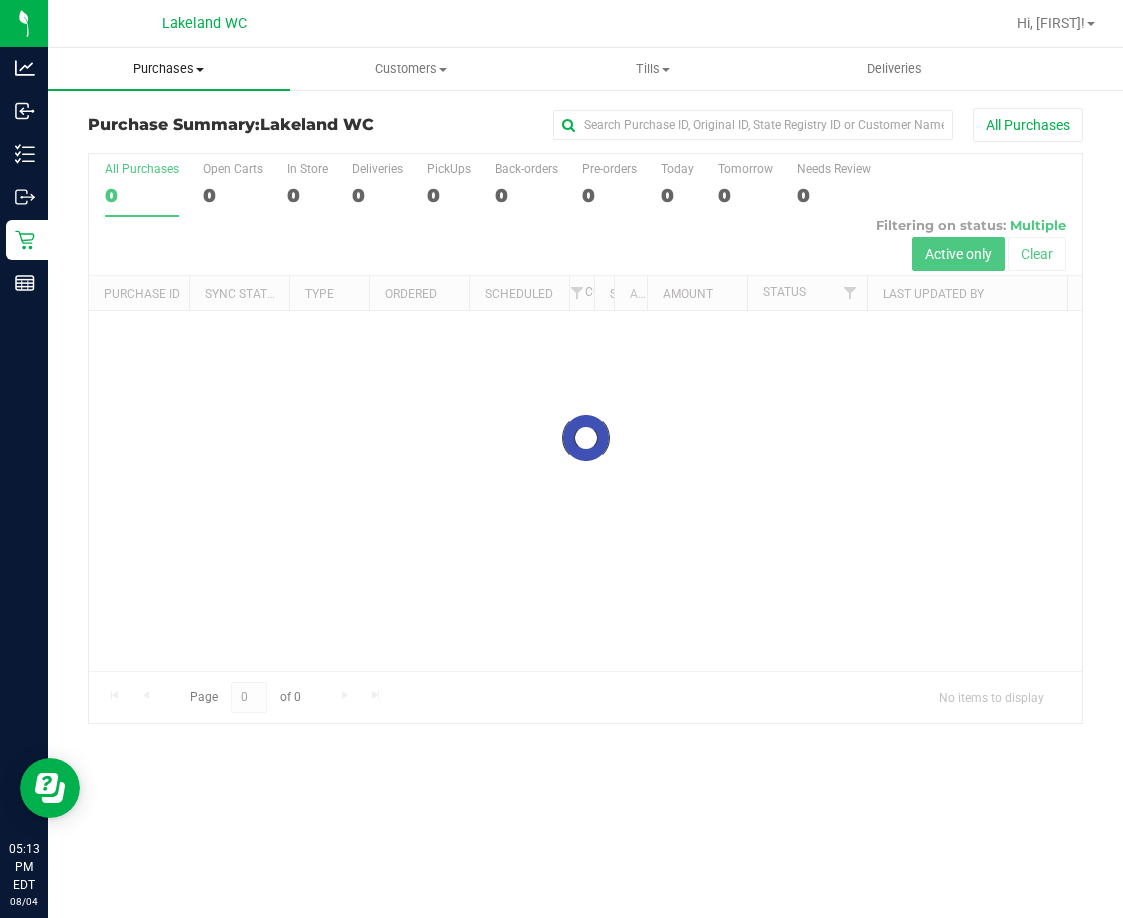 click on "Purchases" at bounding box center [169, 69] 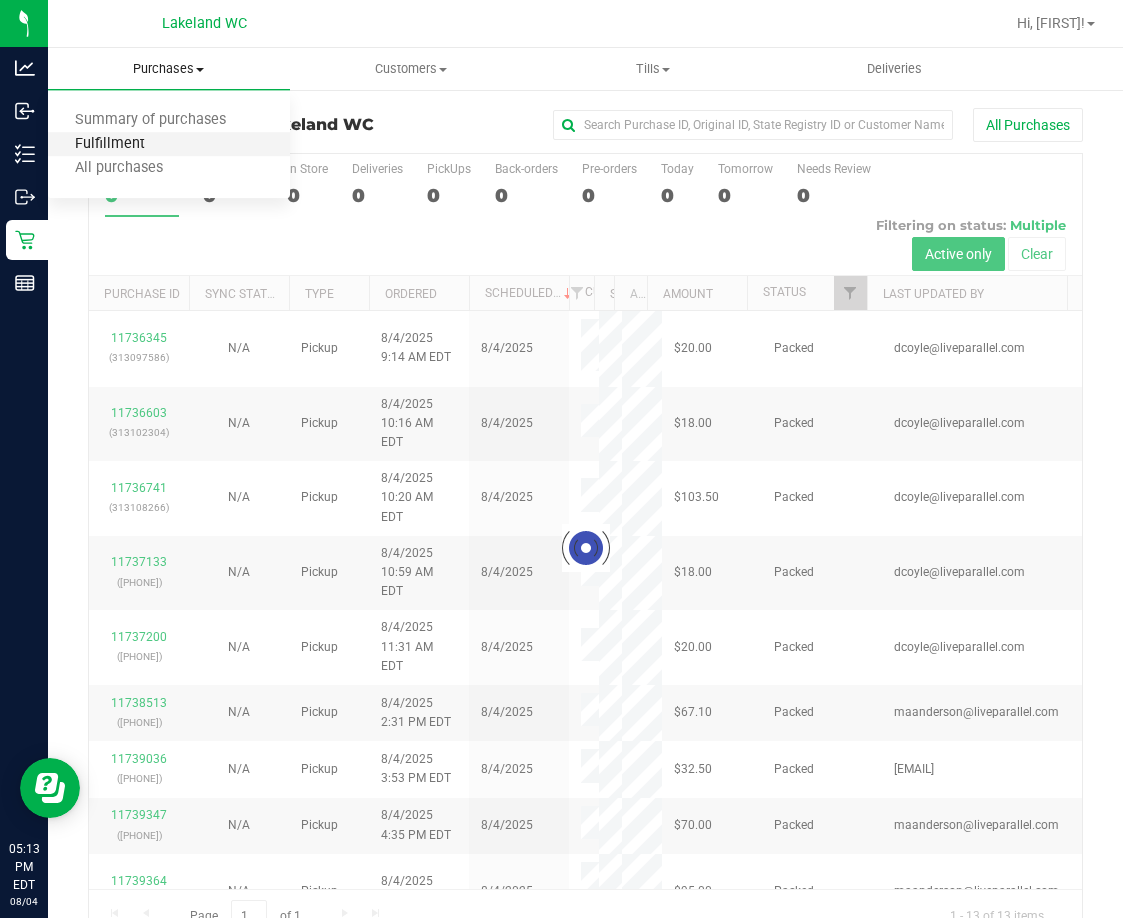 click on "Fulfillment" at bounding box center (110, 144) 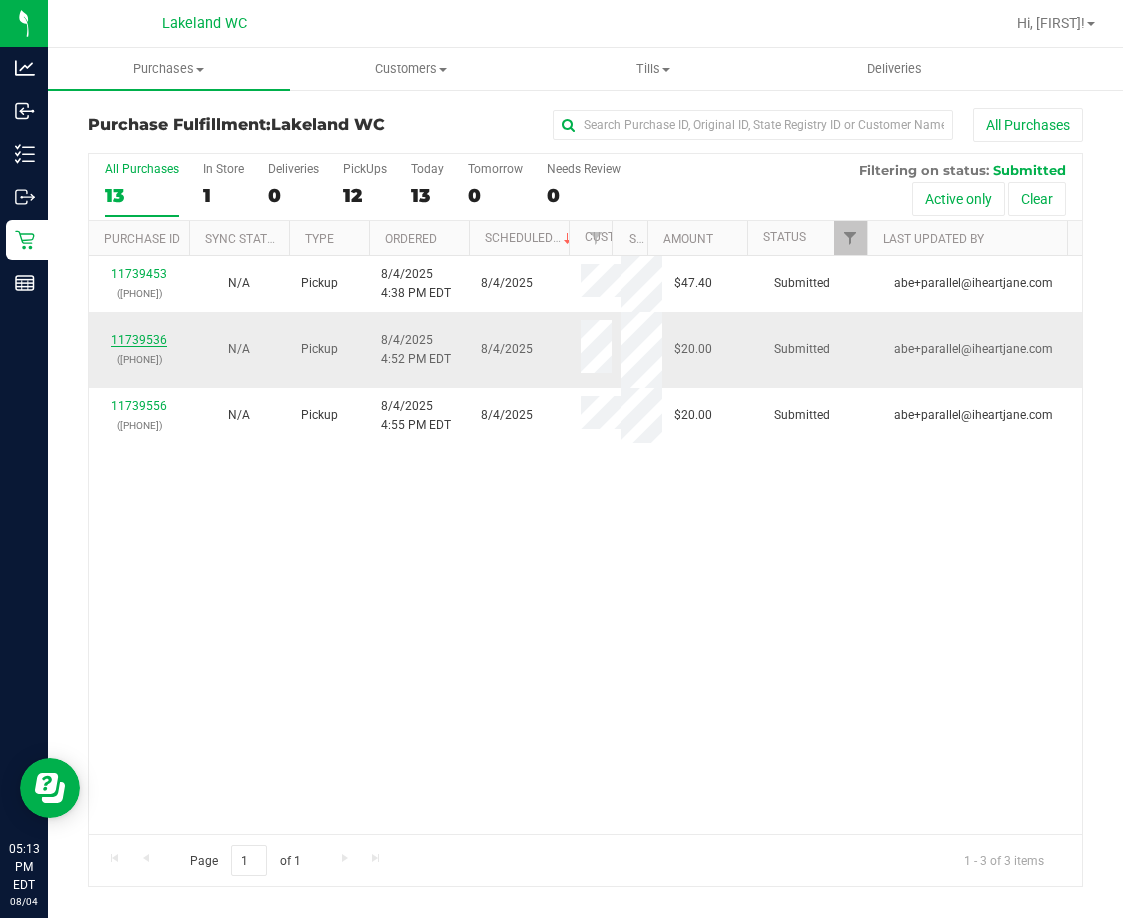 click on "11739536" at bounding box center (139, 340) 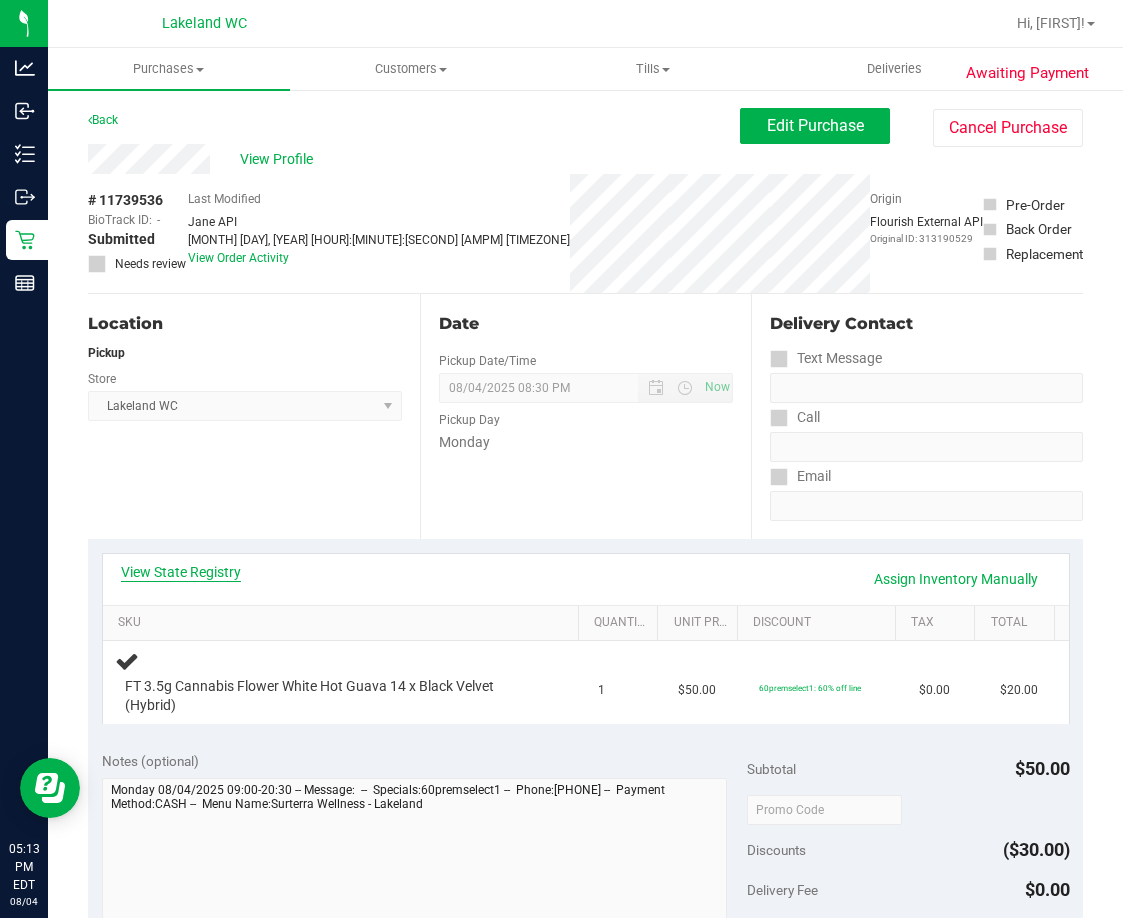 click on "View State Registry" at bounding box center (181, 572) 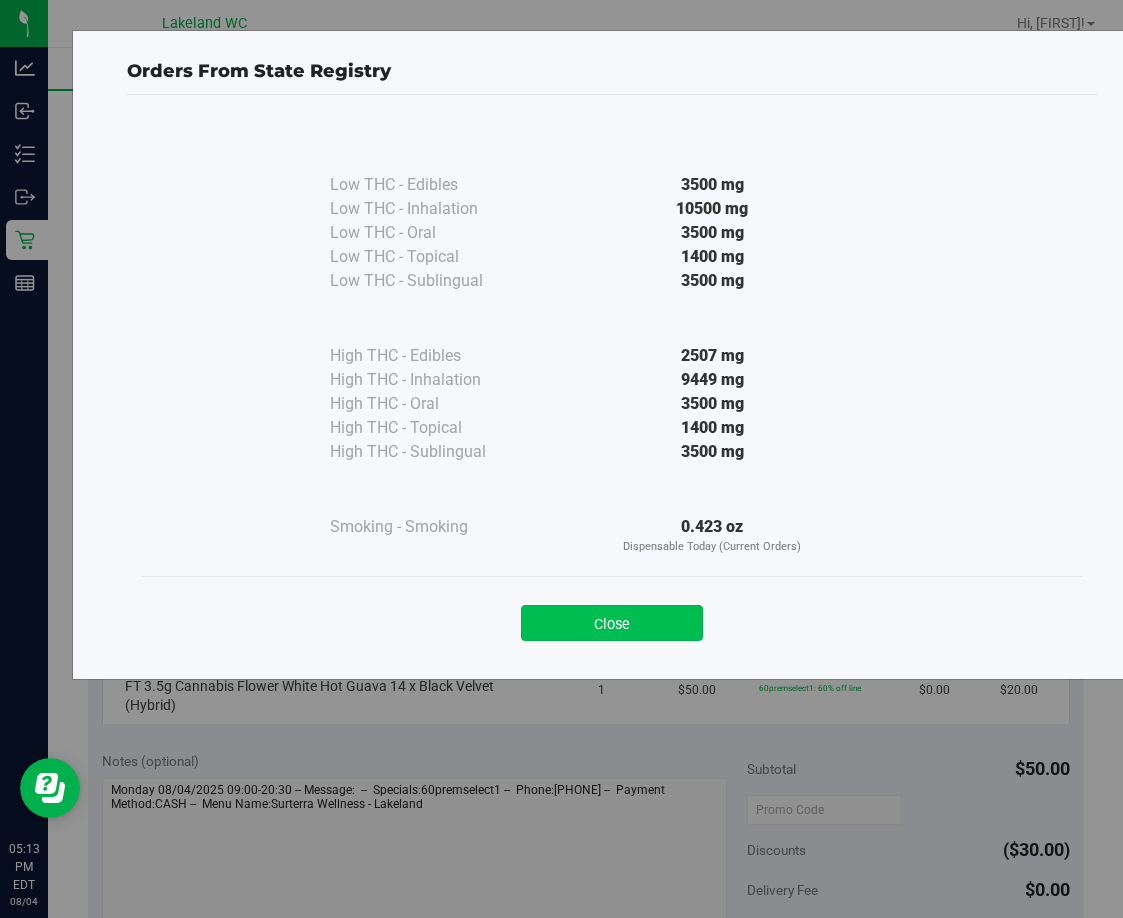 click on "Close" at bounding box center (612, 623) 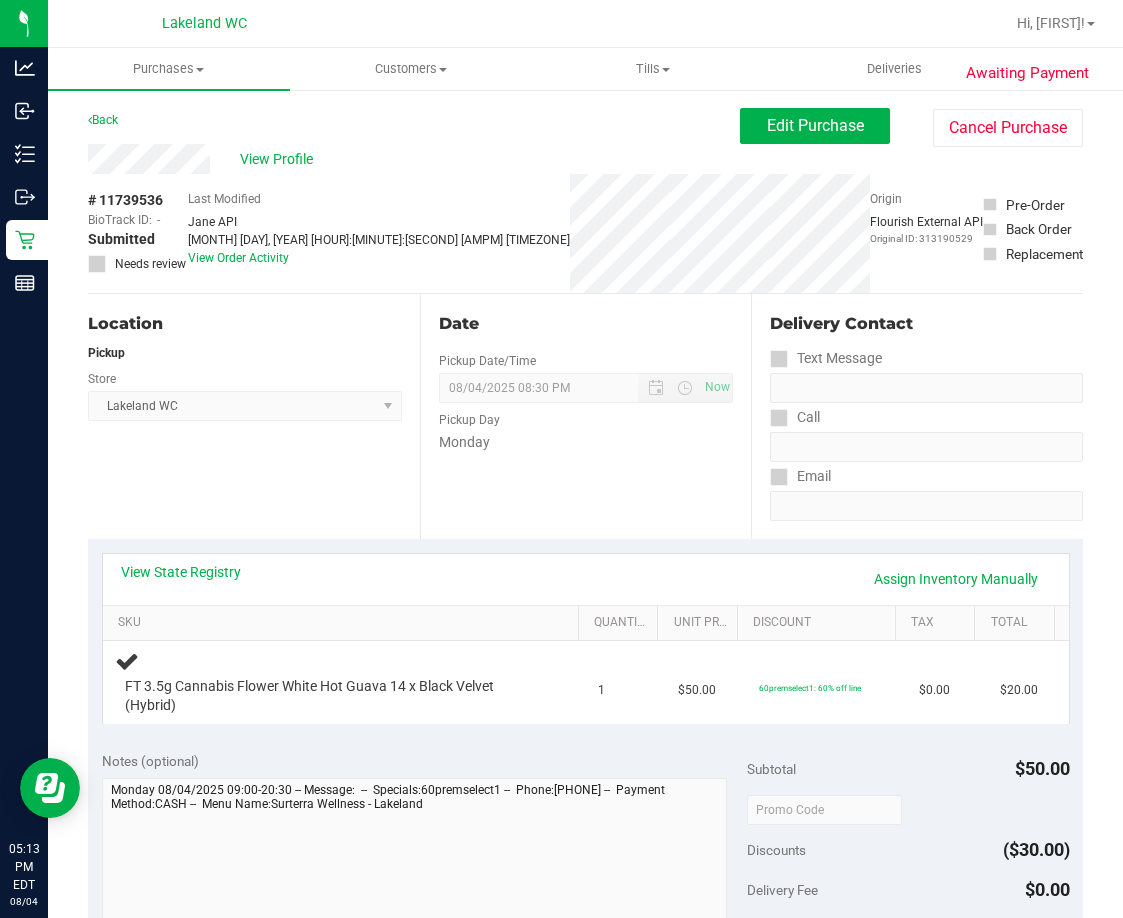 click on "Last Modified
Jane API
[MONTH] [DAY], [YEAR] [HOUR]:[MINUTE]:[SECOND] [AMPM] [TIMEZONE]
View Order Activity" at bounding box center [379, 233] 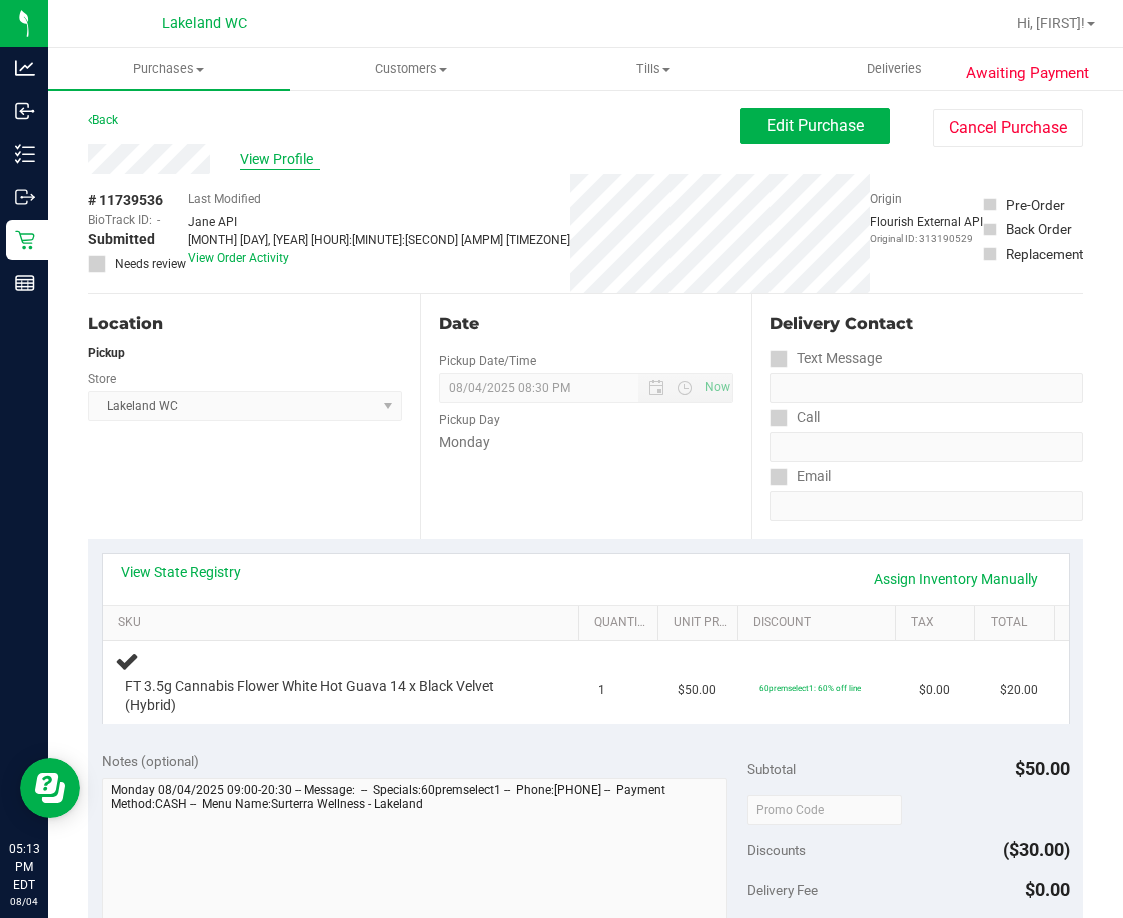 click on "View Profile" at bounding box center [280, 159] 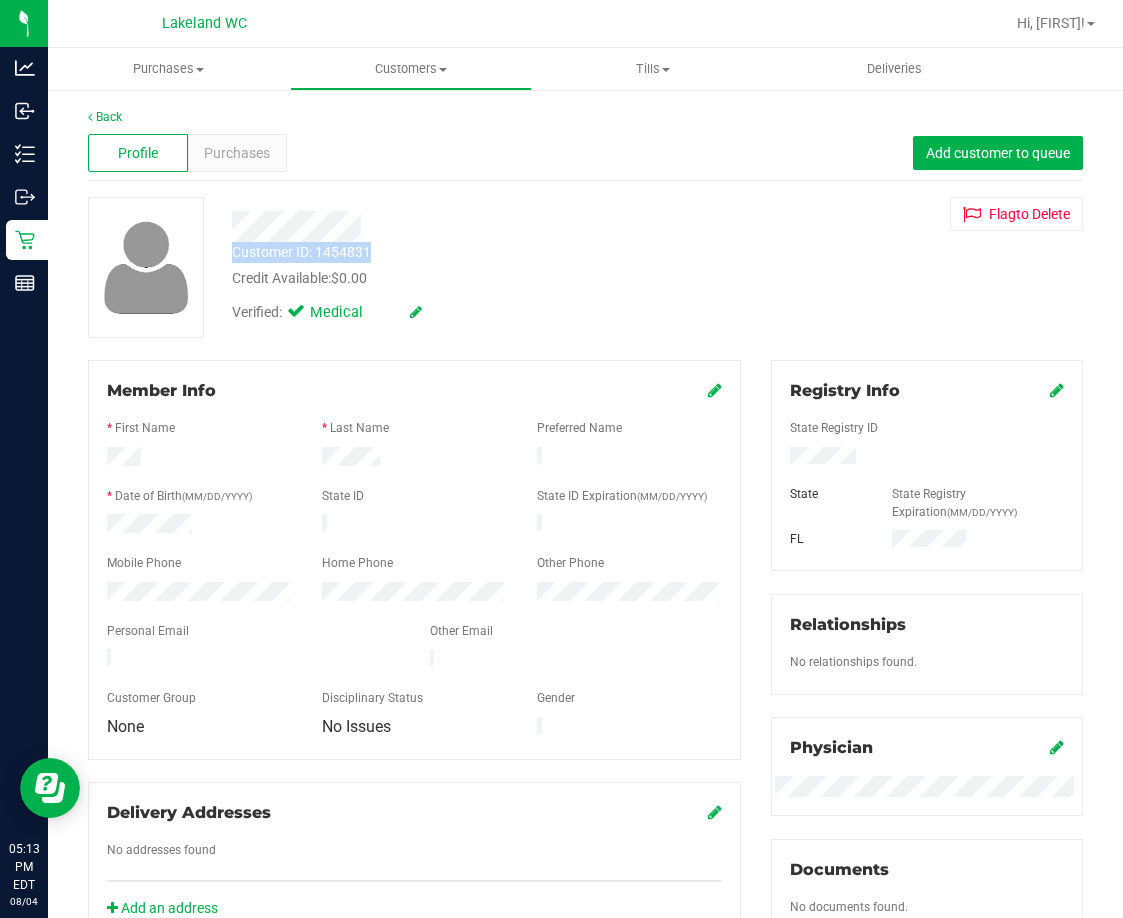 drag, startPoint x: 231, startPoint y: 223, endPoint x: 375, endPoint y: 259, distance: 148.43181 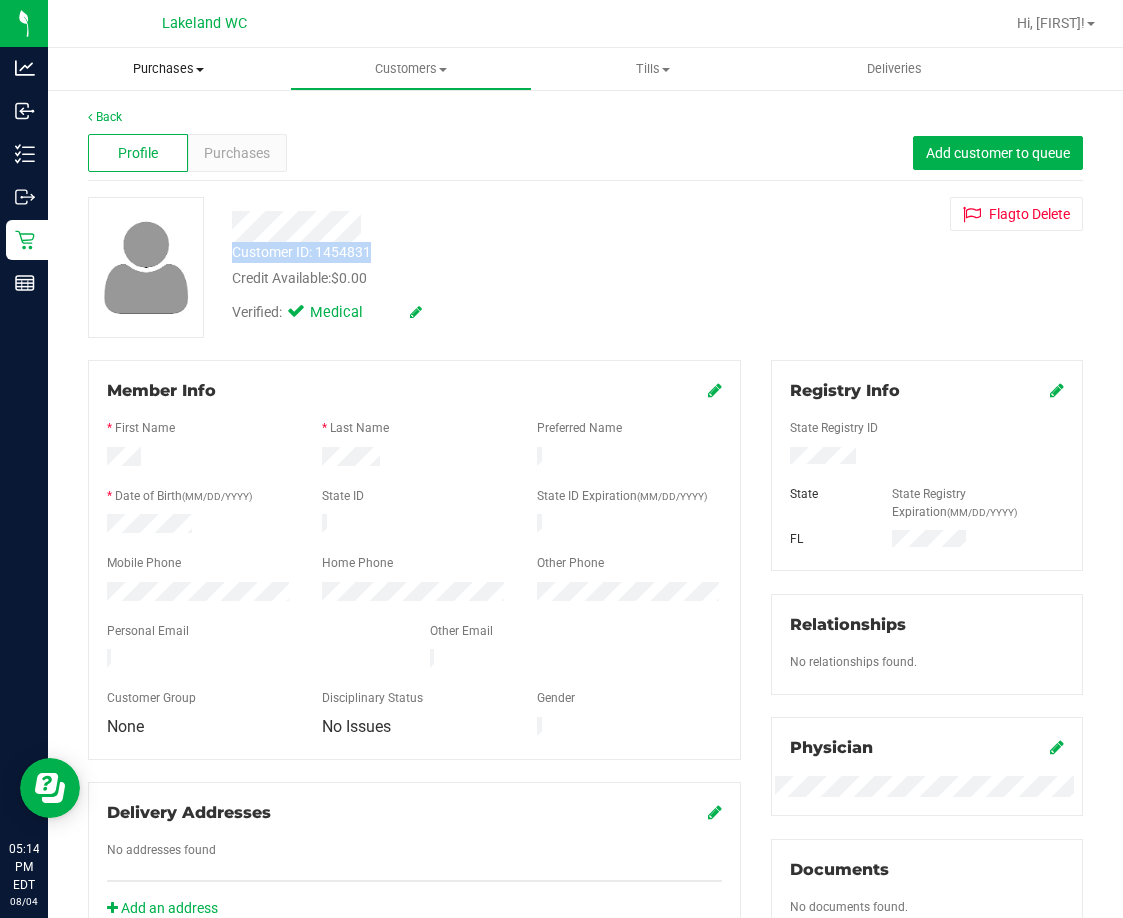 click on "Purchases" at bounding box center [169, 69] 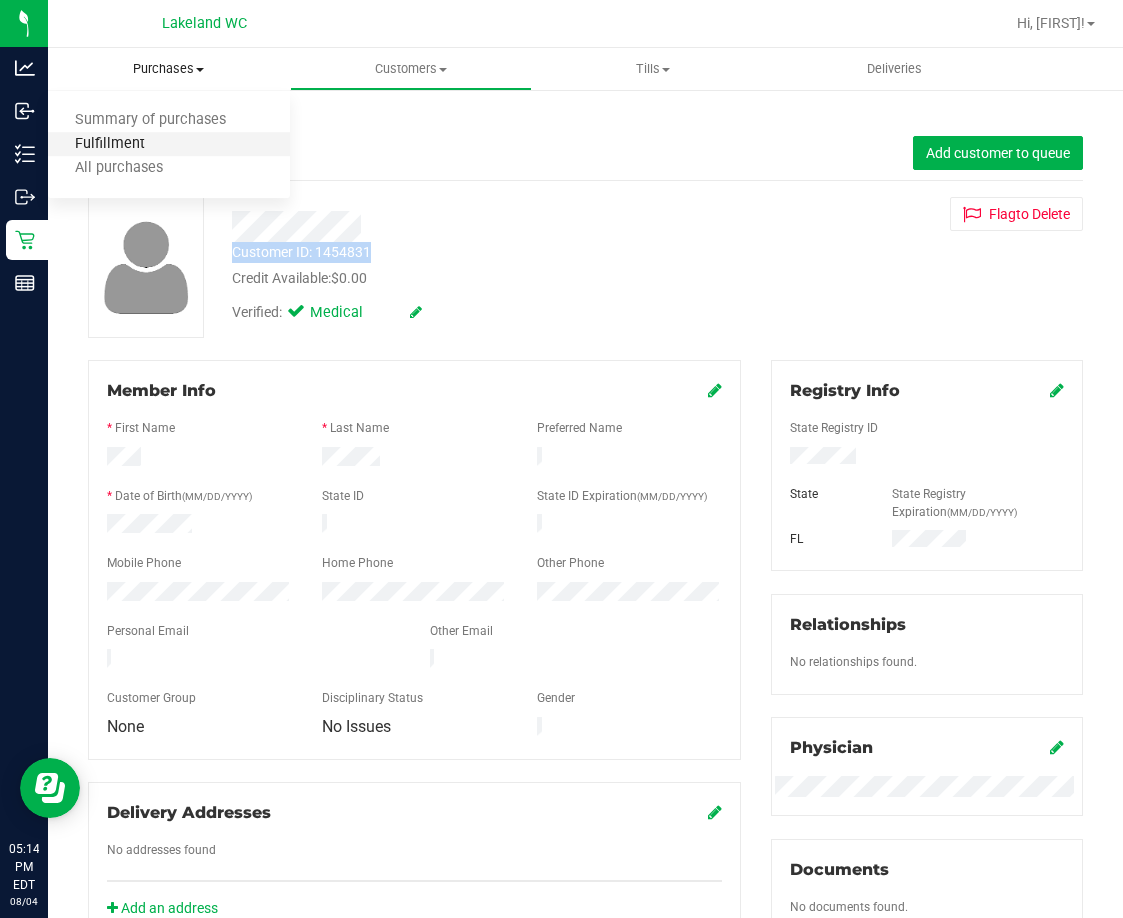 click on "Fulfillment" at bounding box center [110, 144] 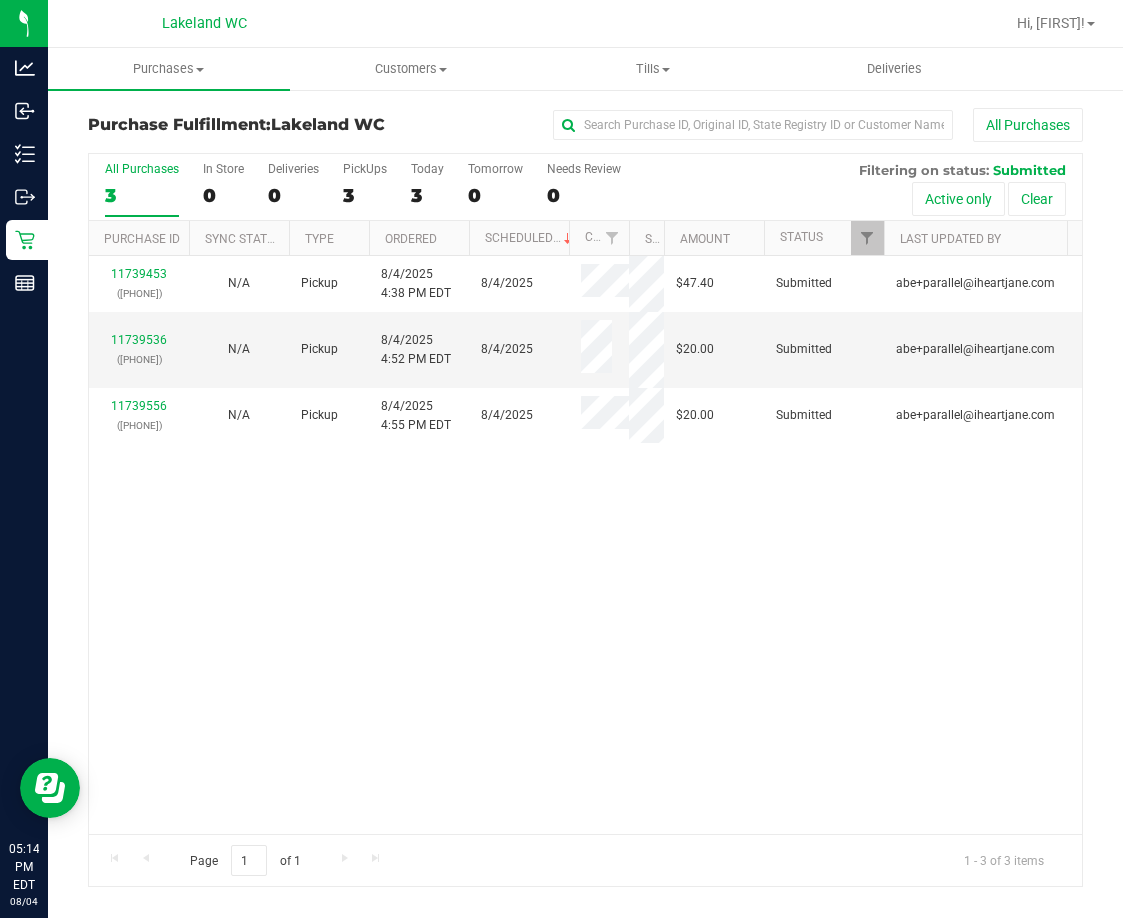 drag, startPoint x: 609, startPoint y: 240, endPoint x: 630, endPoint y: 245, distance: 21.587032 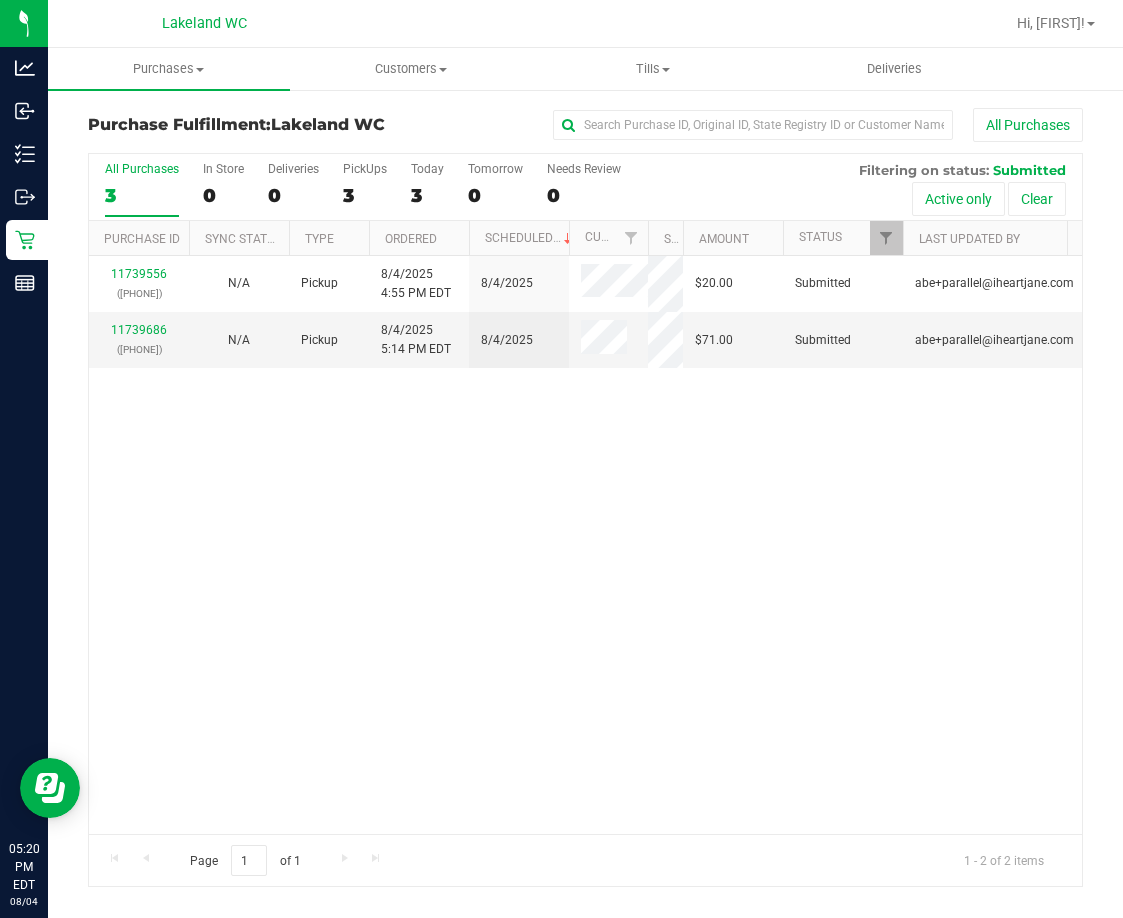drag, startPoint x: 631, startPoint y: 244, endPoint x: 652, endPoint y: 249, distance: 21.587032 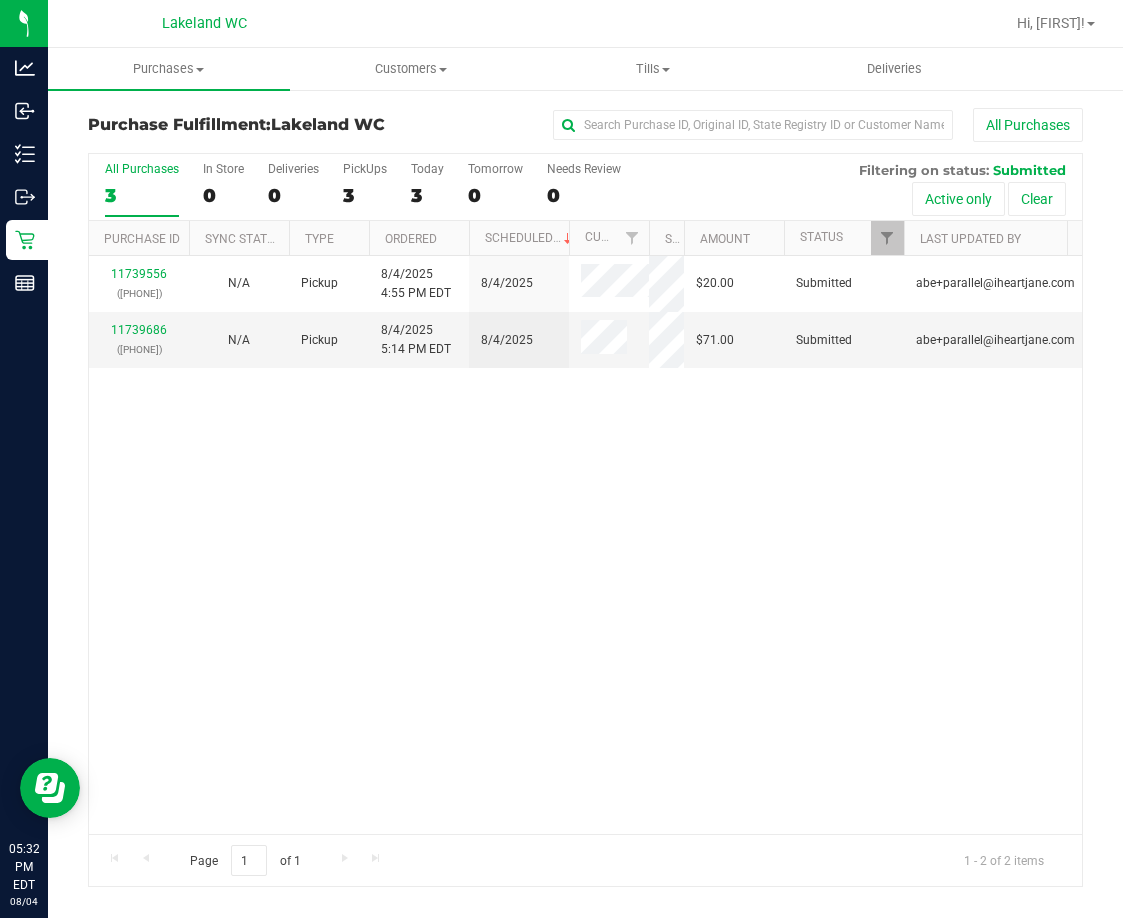 click on "11739556
([PHONE])
N/A
Pickup 8/4/2025 4:55 PM EDT 8/4/2025
$20.00
Submitted [EMAIL]
11739686
([PHONE])
N/A
Pickup 8/4/2025 5:14 PM EDT 8/4/2025
$71.00
Submitted [EMAIL]" at bounding box center (585, 545) 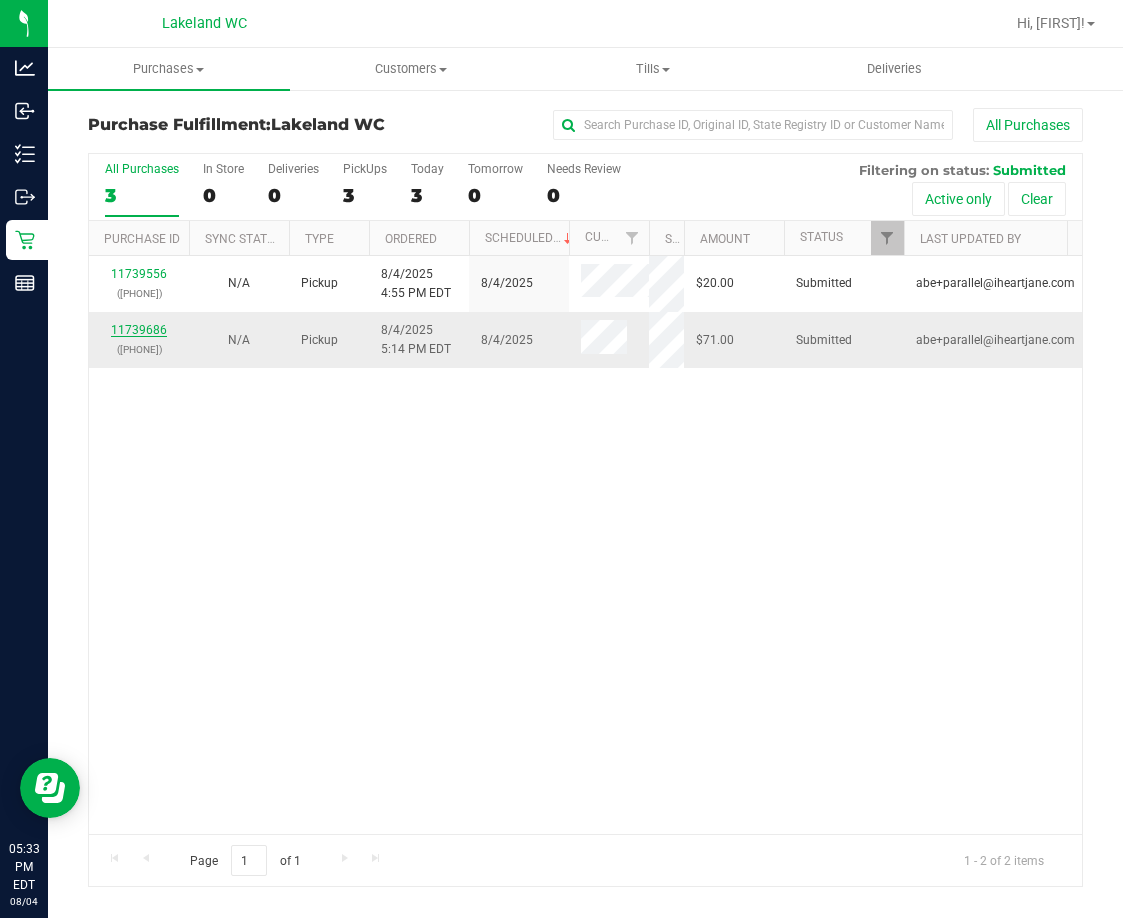 click on "11739686" at bounding box center (139, 330) 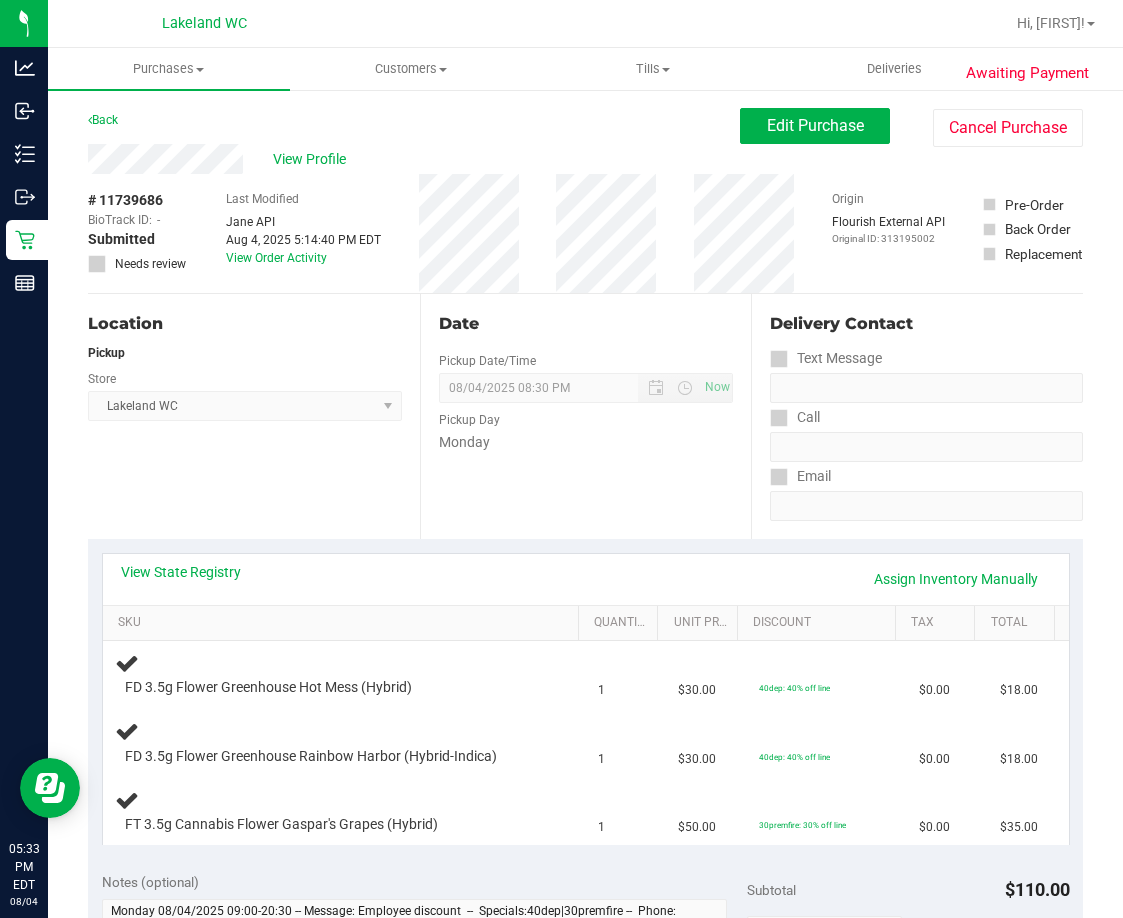 click on "Location
Pickup
Store
Lakeland WC Select Store Bonita Springs WC Boynton Beach WC Bradenton WC Brandon WC Brooksville WC Call Center Clermont WC Crestview WC Deerfield Beach WC Delray Beach WC Deltona WC Ft Walton Beach WC Ft. Lauderdale WC Ft. Myers WC Gainesville WC Jax Atlantic WC JAX DC REP Jax WC Key West WC Lakeland WC Largo WC Lehigh Acres DC REP Merritt Island WC Miami 72nd WC Miami Beach WC Miami Dadeland WC Miramar DC REP New Port Richey WC North Palm Beach WC North Port WC Ocala WC Orange Park WC Orlando Colonial WC Orlando DC REP Orlando WC Oviedo WC Palm Bay WC Palm Coast WC Panama City WC Pensacola WC Port Orange WC Port St. Lucie WC Sebring WC South Tampa WC St. Pete WC Summerfield WC Tallahassee DC REP Tallahassee WC Tampa DC Testing Tampa Warehouse Tampa WC TX Austin DC TX Plano Retail WPB DC WPB WC" at bounding box center [254, 416] 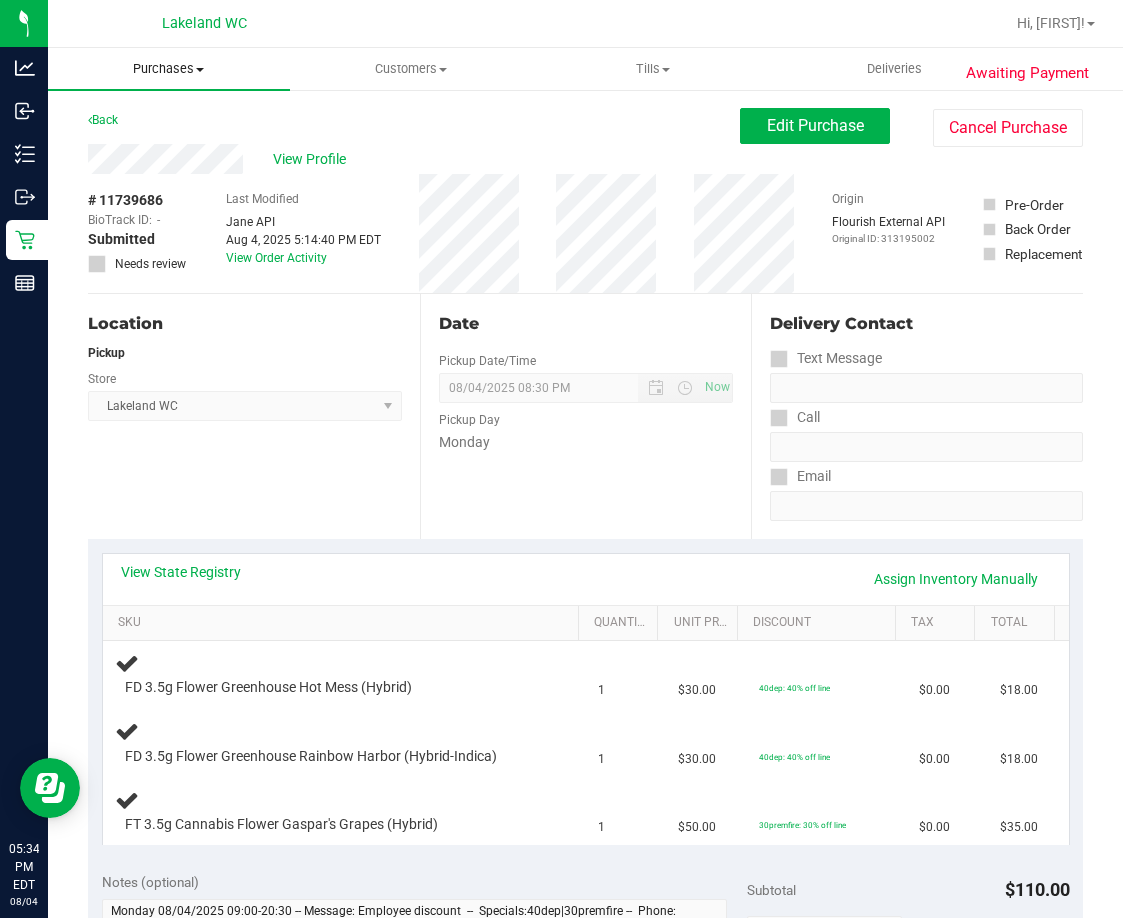 click on "Purchases" at bounding box center (169, 69) 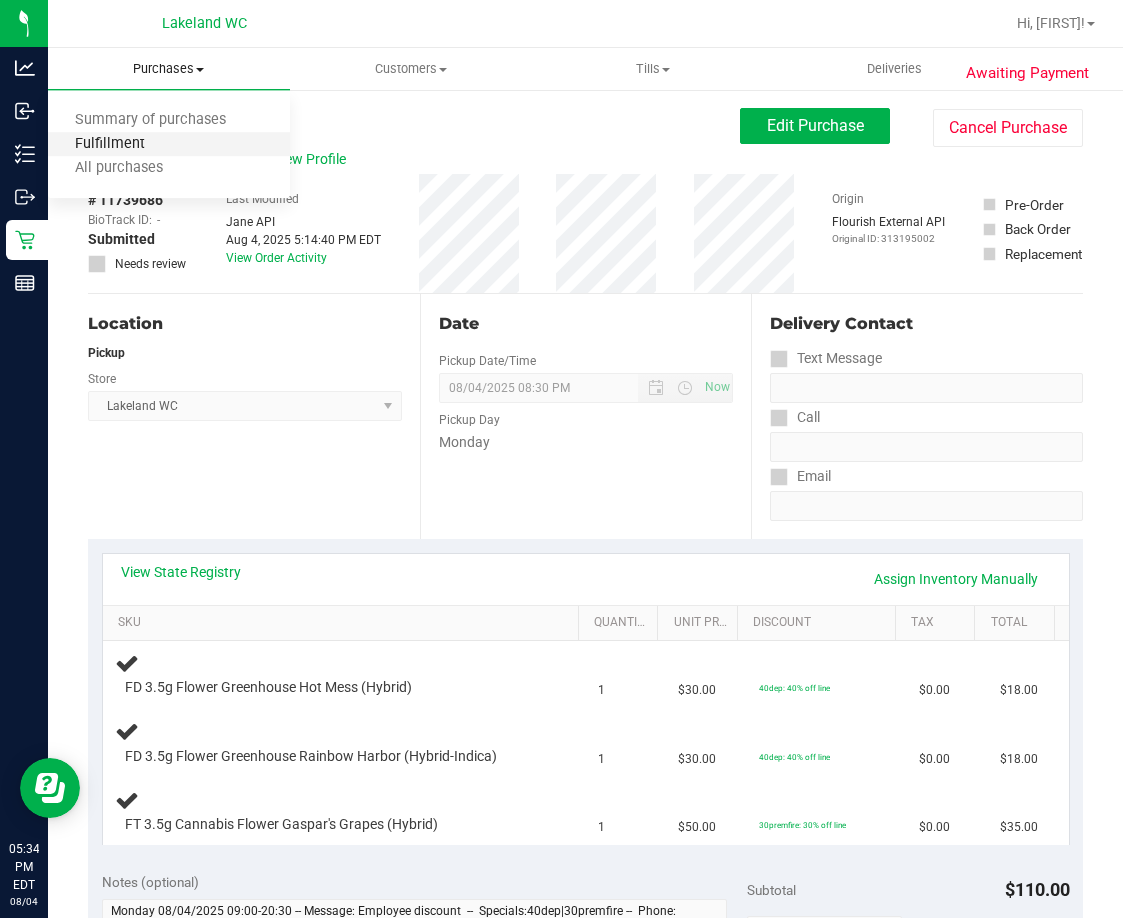click on "Fulfillment" at bounding box center [110, 144] 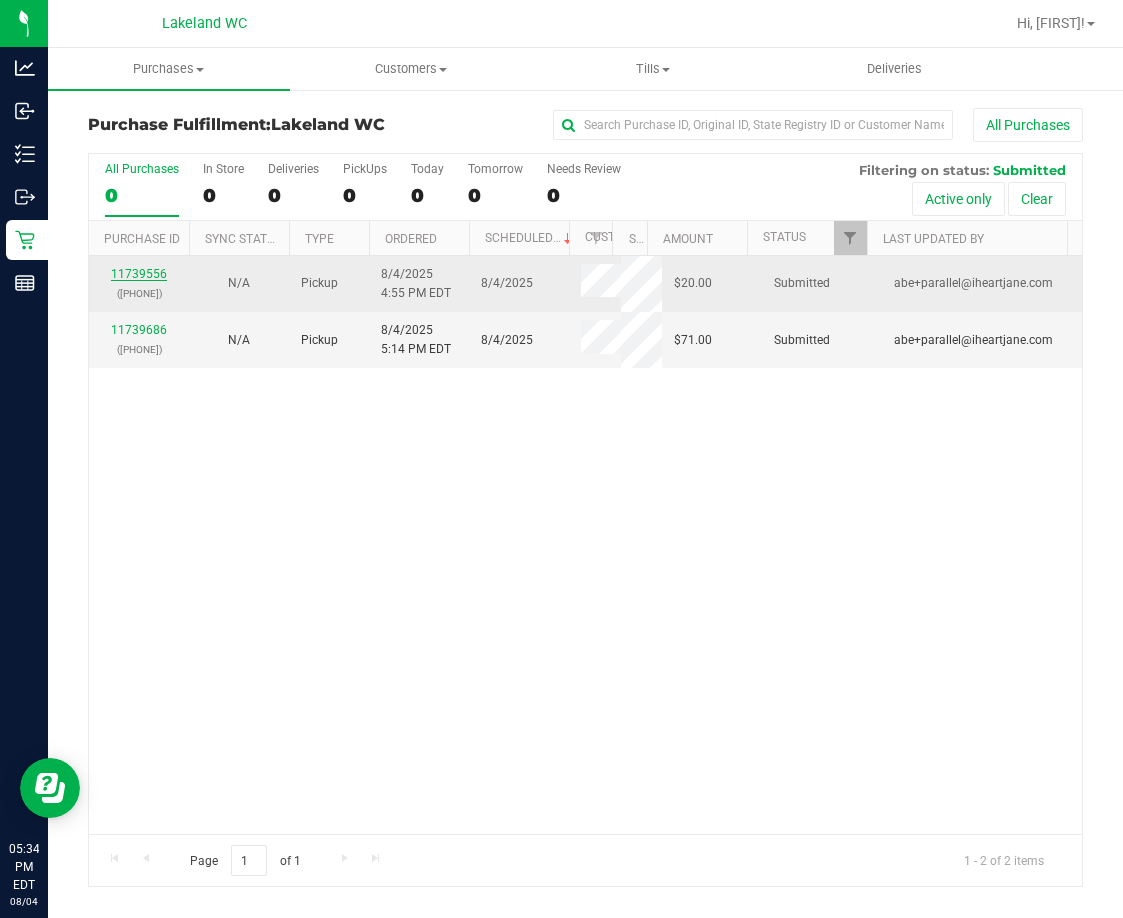 click on "11739556" at bounding box center (139, 274) 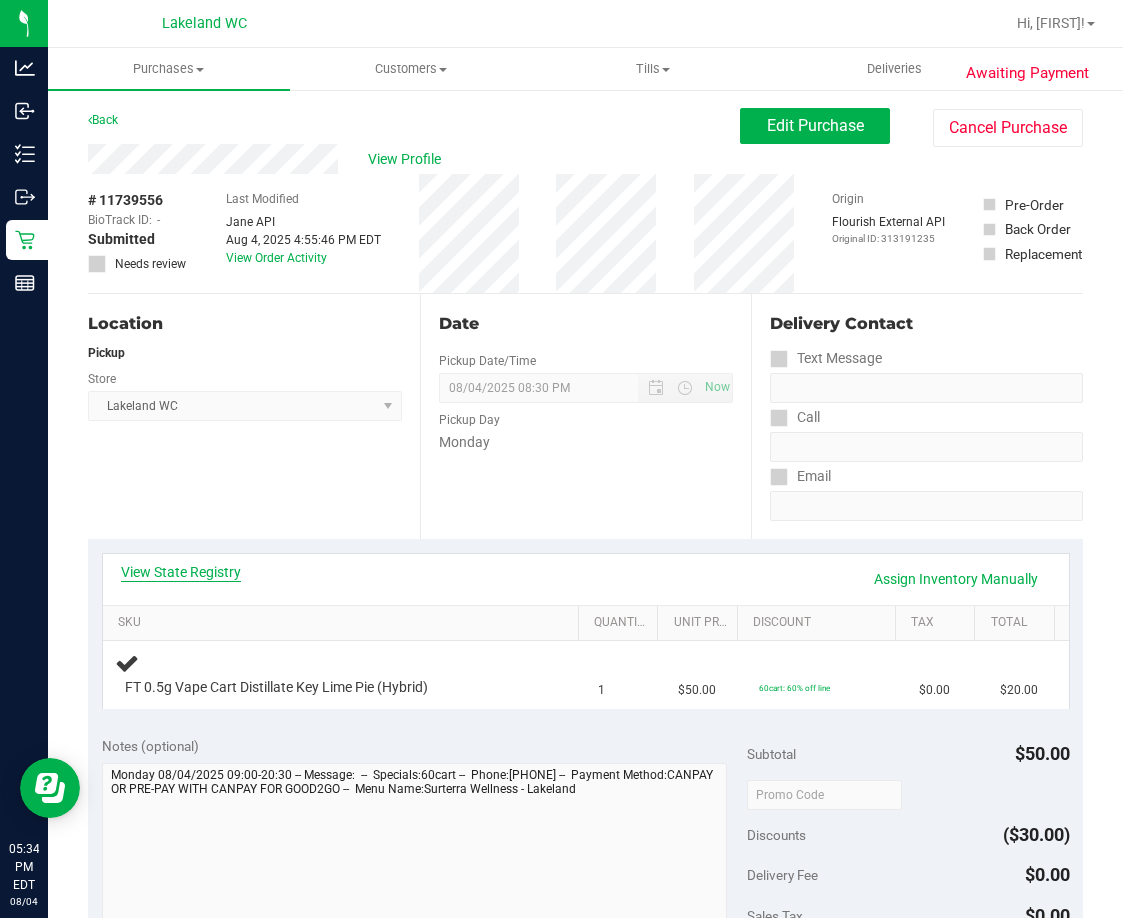 click on "View State Registry" at bounding box center (181, 572) 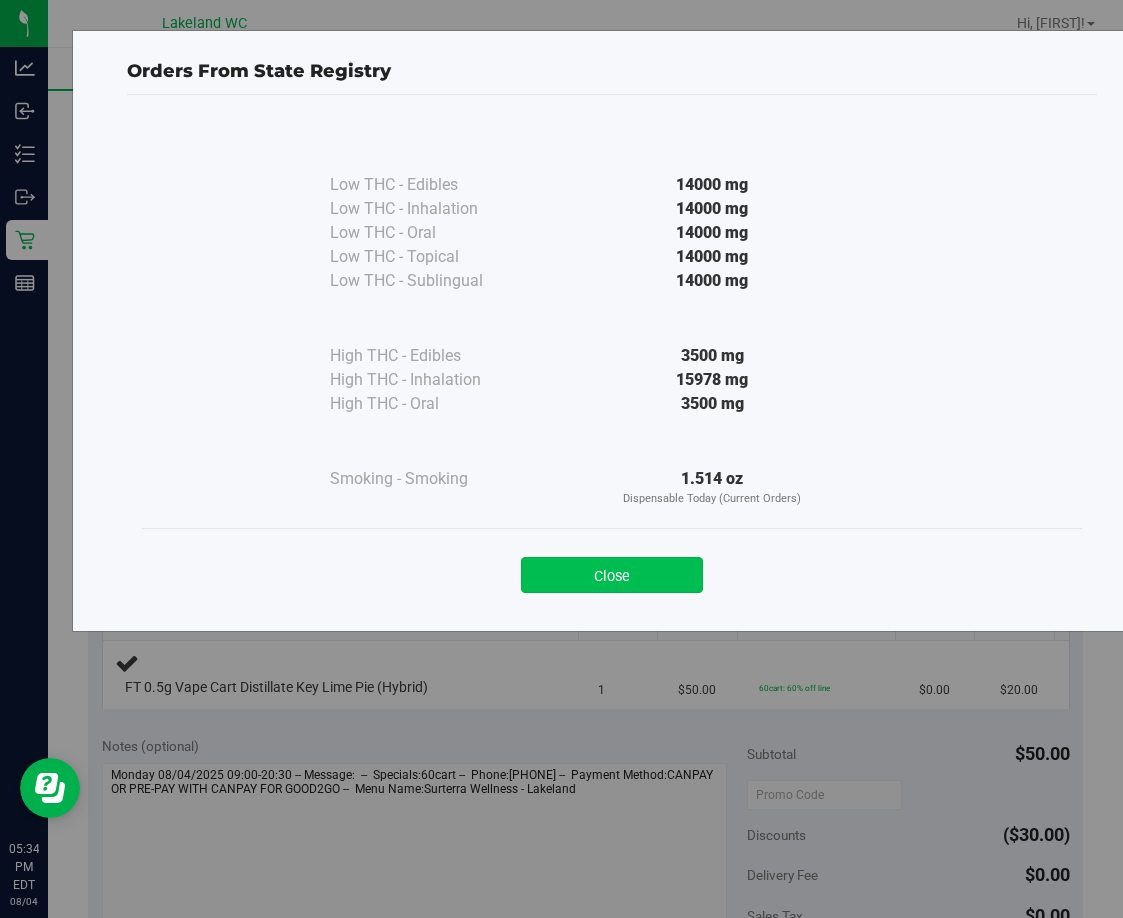 click on "Close" at bounding box center (612, 575) 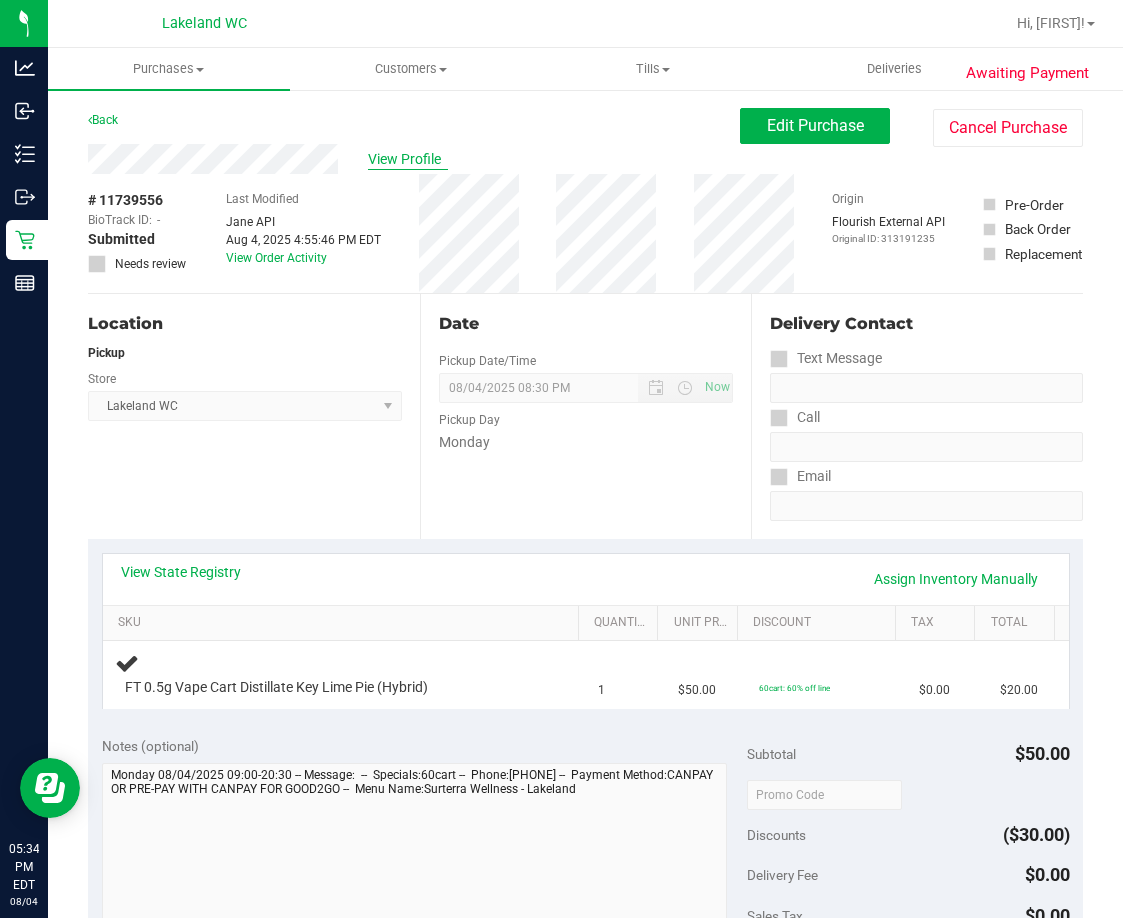 click on "View Profile" at bounding box center [408, 159] 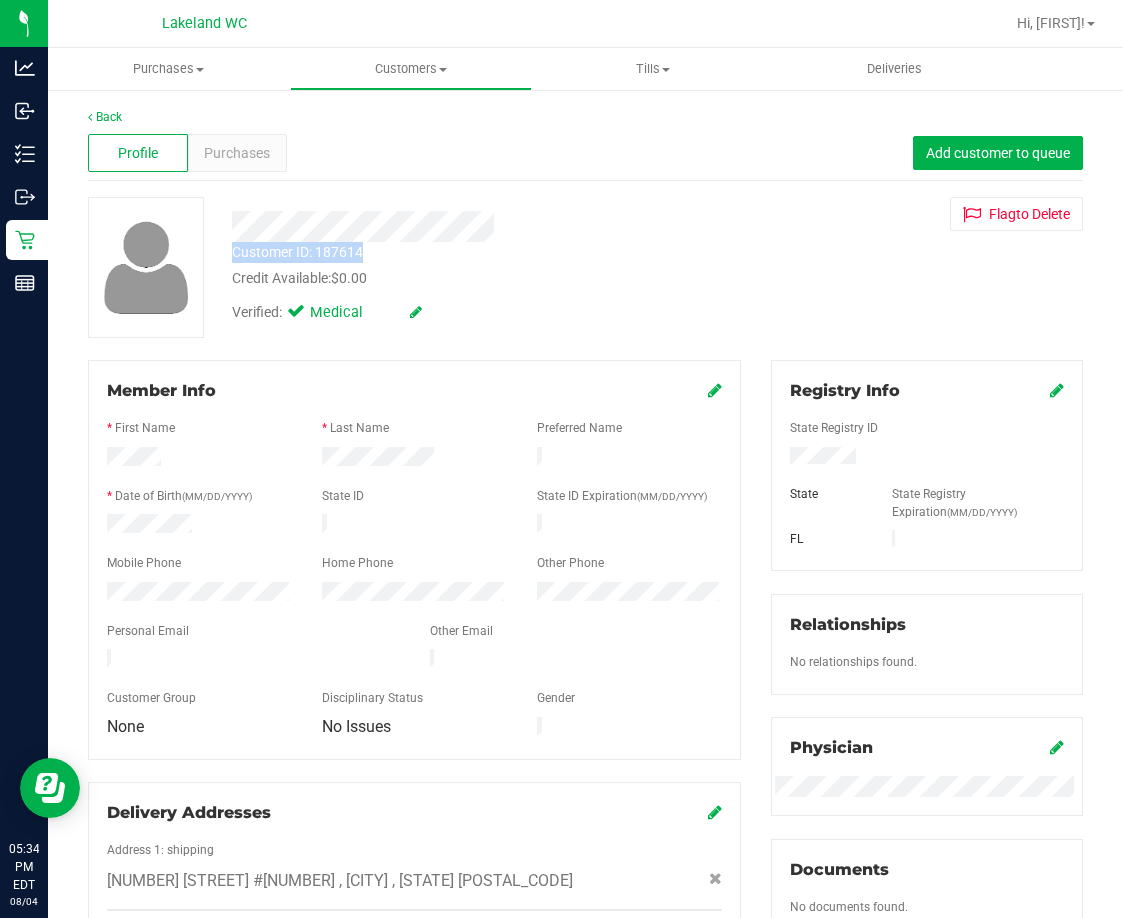 drag, startPoint x: 231, startPoint y: 225, endPoint x: 380, endPoint y: 253, distance: 151.60805 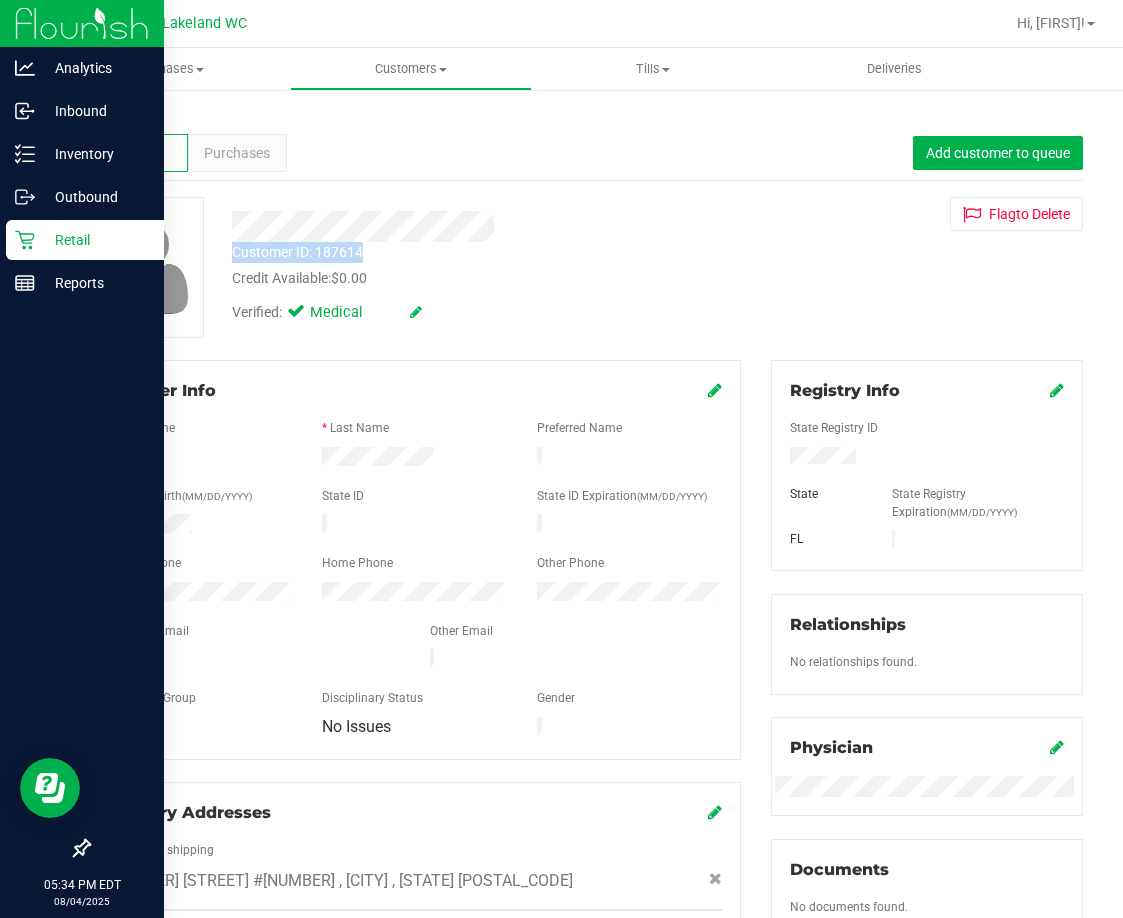 click 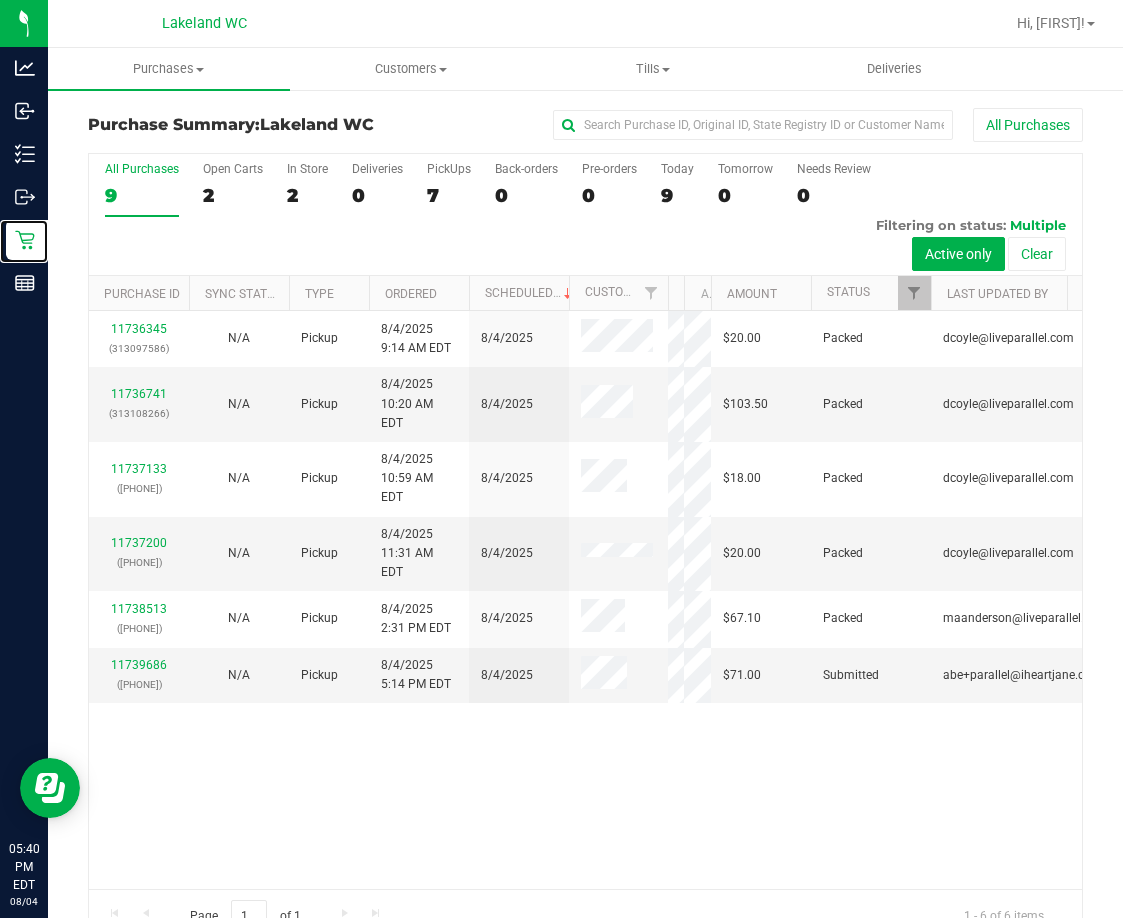 drag, startPoint x: 587, startPoint y: 293, endPoint x: 670, endPoint y: 308, distance: 84.34453 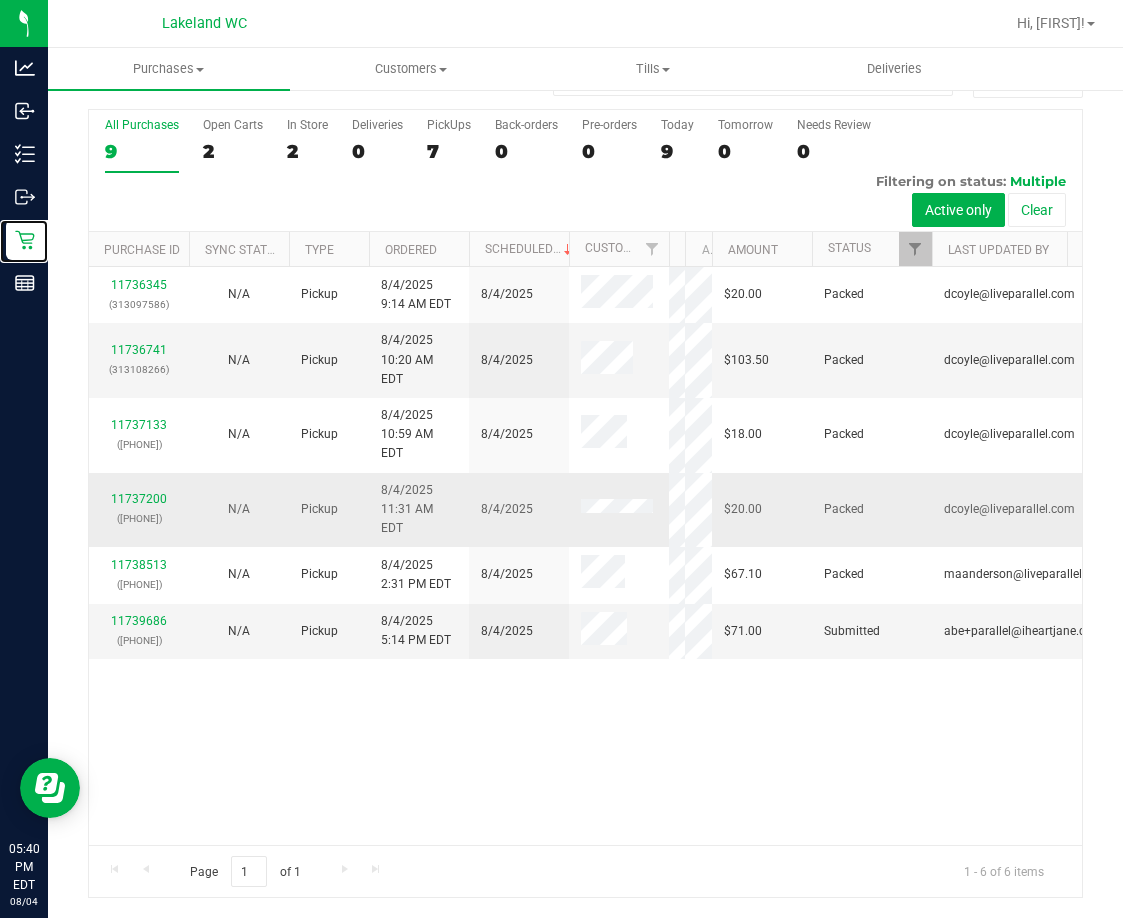 scroll, scrollTop: 0, scrollLeft: 0, axis: both 